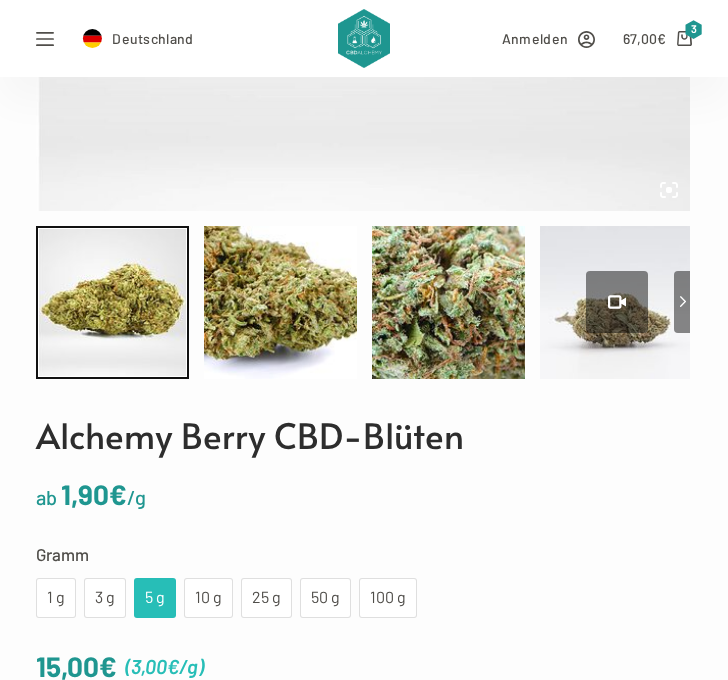scroll, scrollTop: 690, scrollLeft: 0, axis: vertical 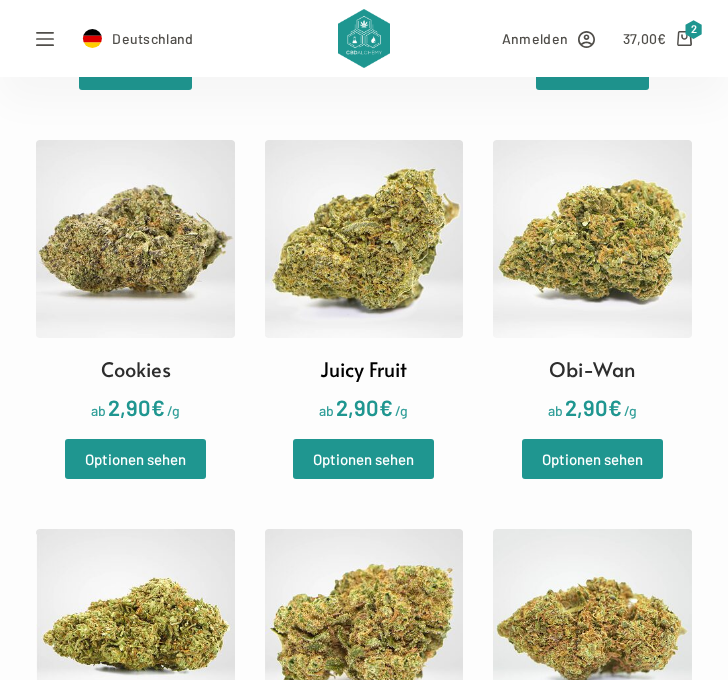 click at bounding box center [364, 239] 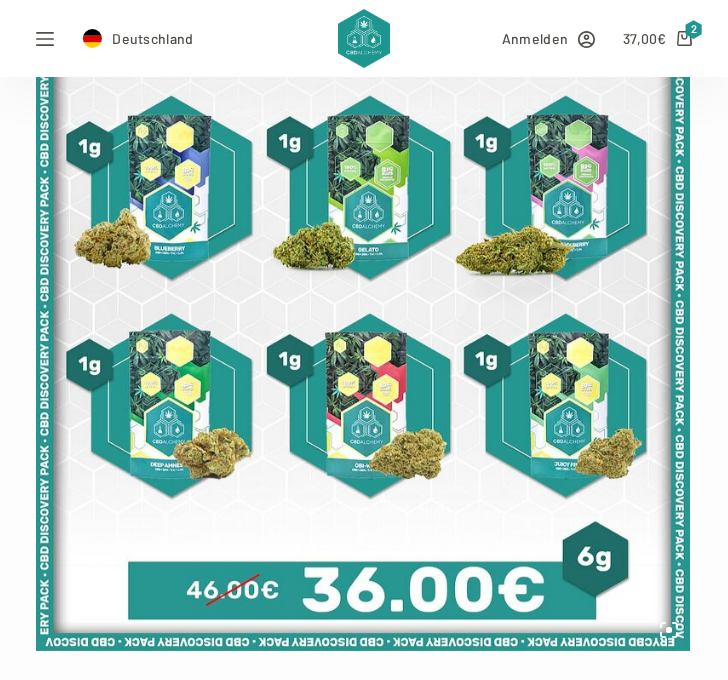 scroll, scrollTop: 199, scrollLeft: 0, axis: vertical 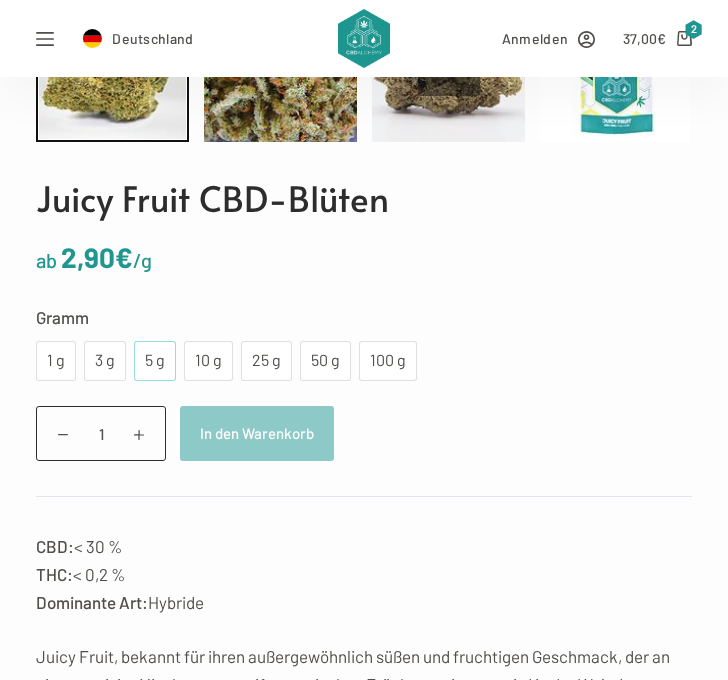 click on "5 g" 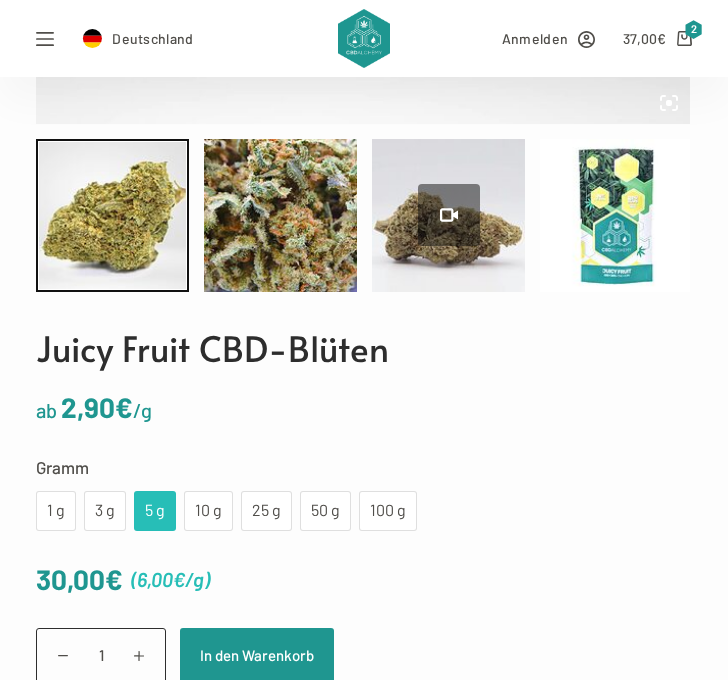 scroll, scrollTop: 753, scrollLeft: 0, axis: vertical 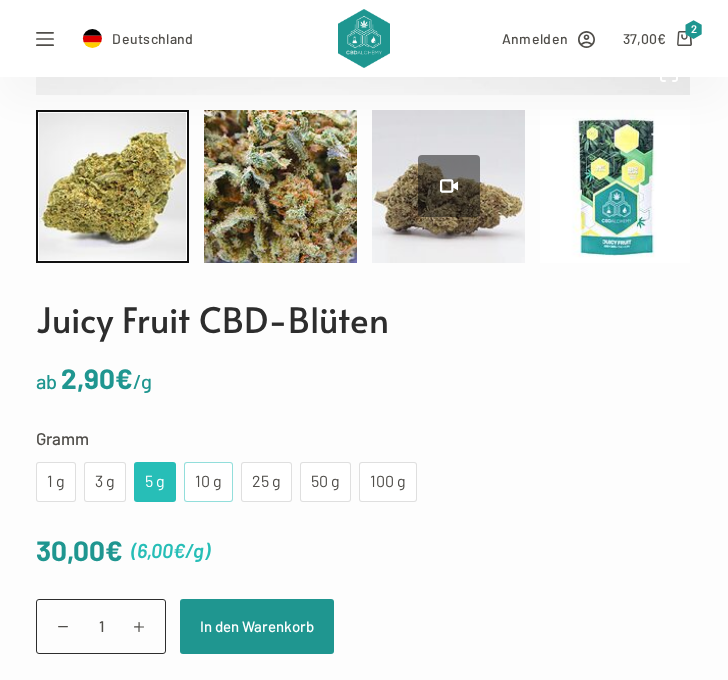 click on "10 g" 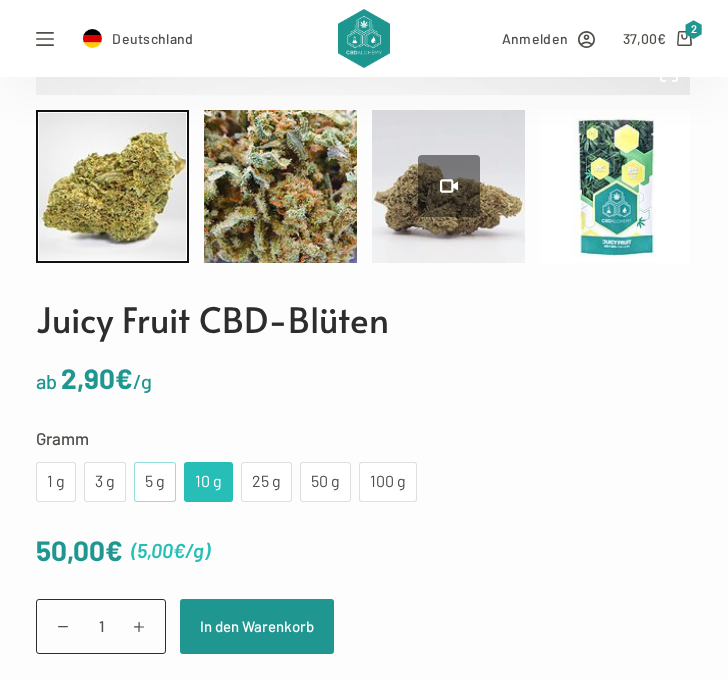 click on "5 g" 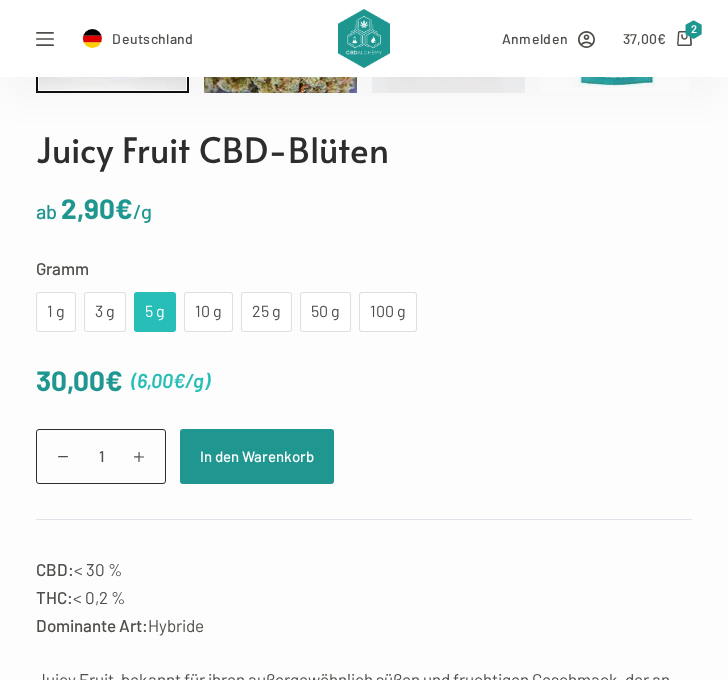 scroll, scrollTop: 905, scrollLeft: 0, axis: vertical 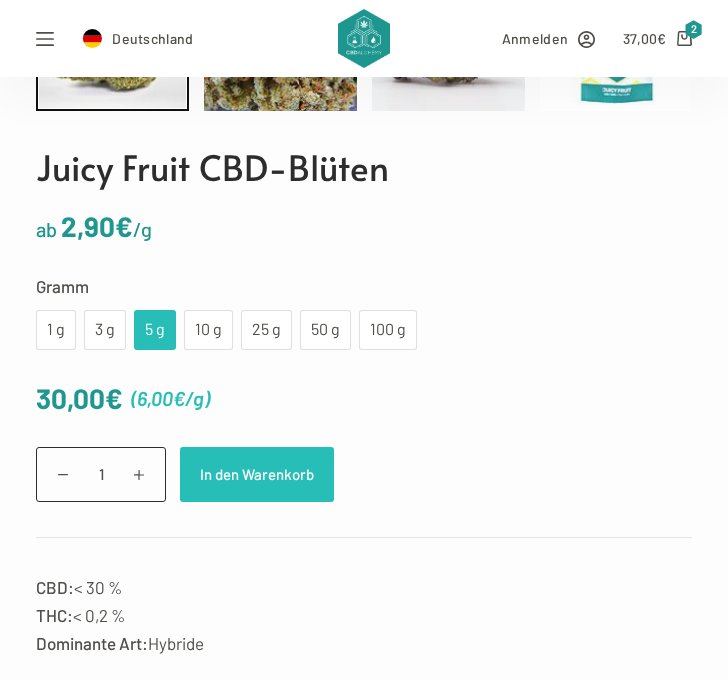 click on "In den Warenkorb" 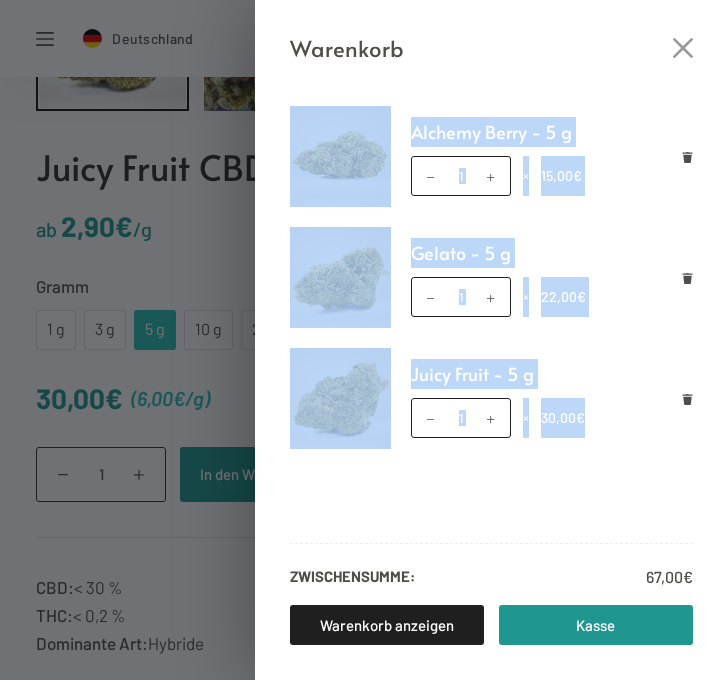 drag, startPoint x: 620, startPoint y: 424, endPoint x: 346, endPoint y: 114, distance: 413.73422 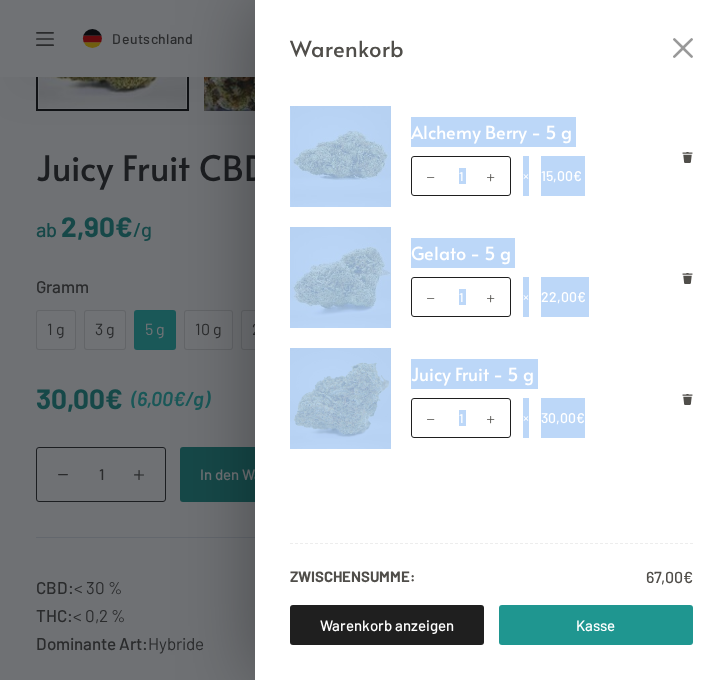 click on "Alchemy Berry - 5 g
Alchemy Berry - 5 g Menge
1
× 15,00  €
Gelato - 5 g
Gelato - 5 g Menge
1
× 22,00  €
Juicy Fruit - 5 g
Juicy Fruit - 5 g Menge
1
× 30,00  €" at bounding box center (491, 314) 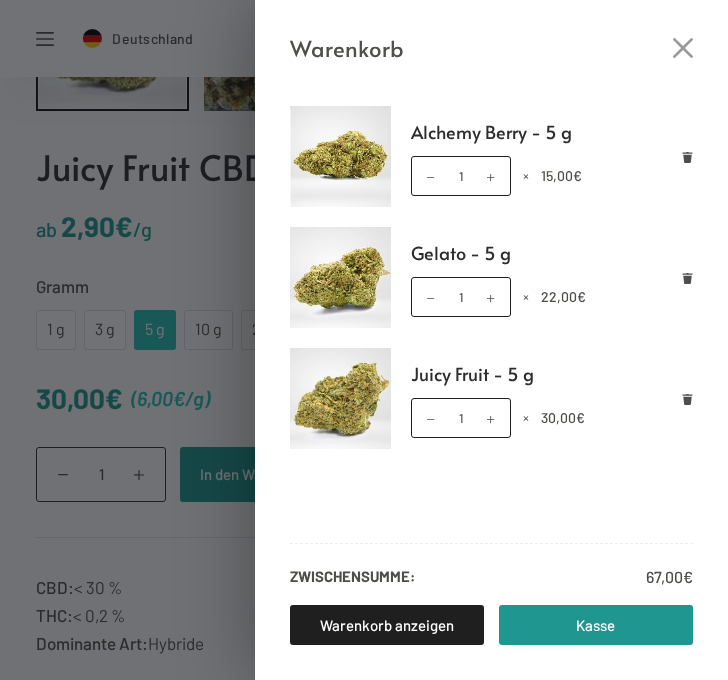click on "Warenkorb
Alchemy Berry - 5 g
Alchemy Berry - 5 g Menge
1
× 15,00  €
Gelato - 5 g
Gelato - 5 g Menge
1
× 22,00  €
Juicy Fruit - 5 g
Juicy Fruit - 5 g Menge
1
× 30,00  €
Zwischensumme:   67,00  €
Warenkorb anzeigen Kasse" at bounding box center (364, 340) 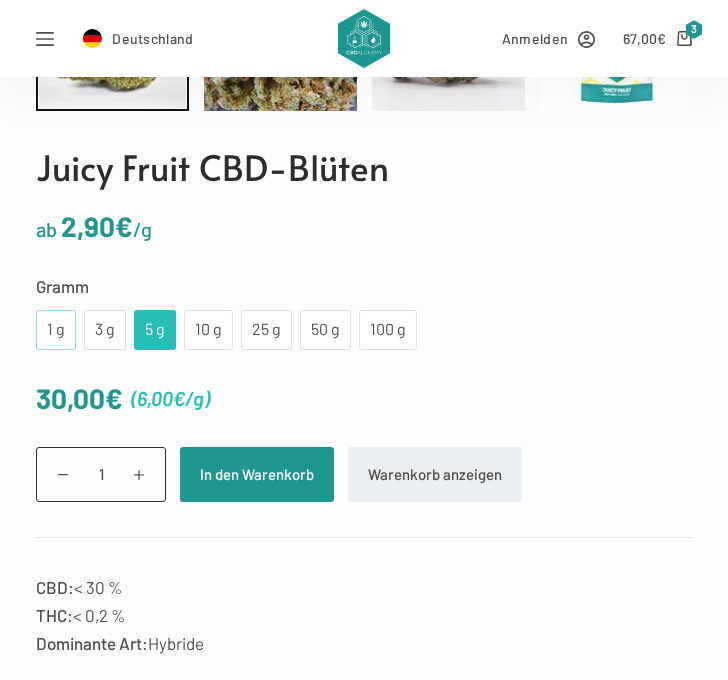 click on "1 g" 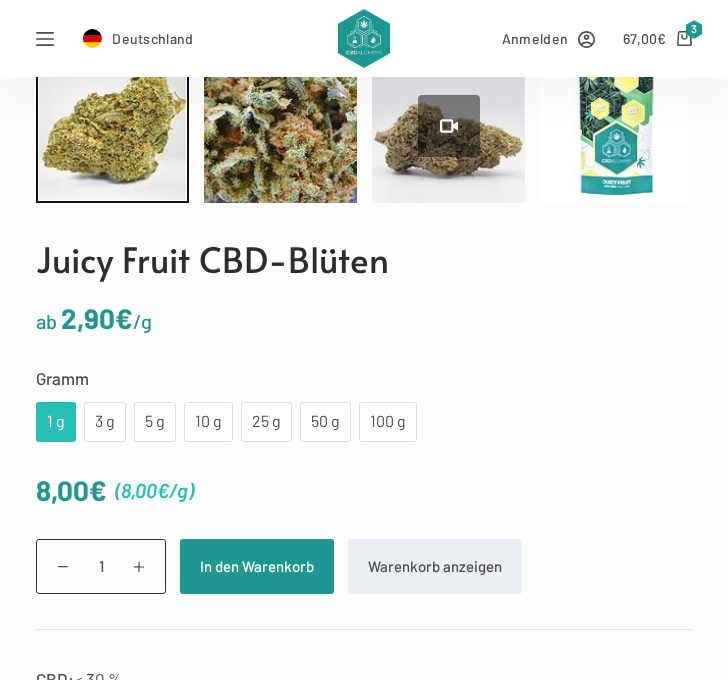 scroll, scrollTop: 860, scrollLeft: 0, axis: vertical 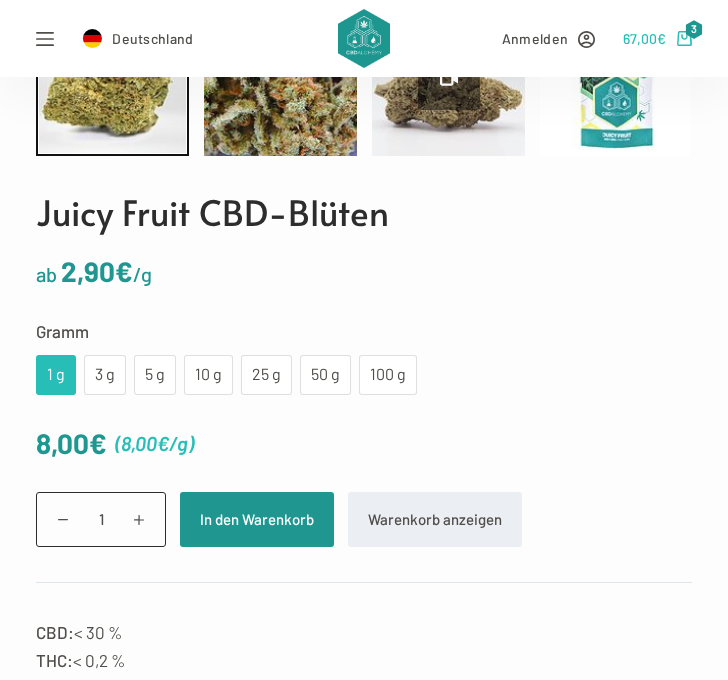 click on "€" at bounding box center [661, 38] 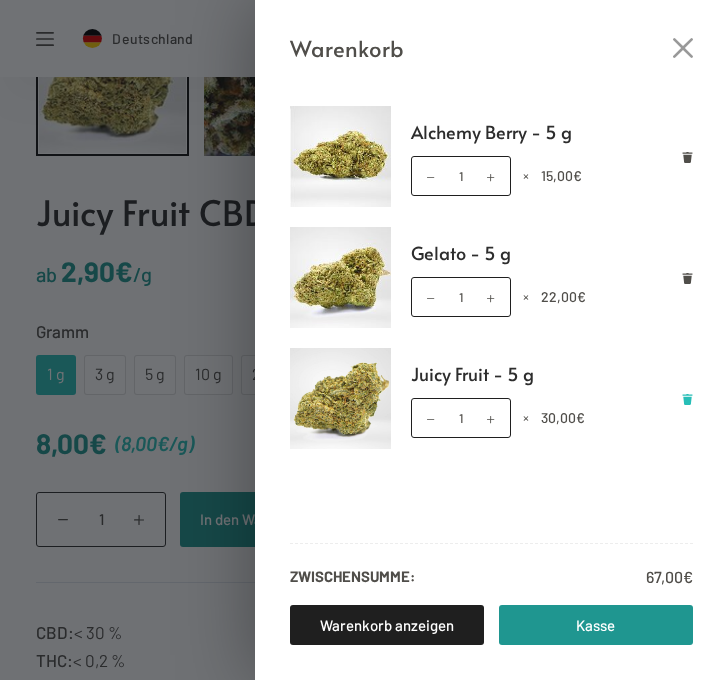 click 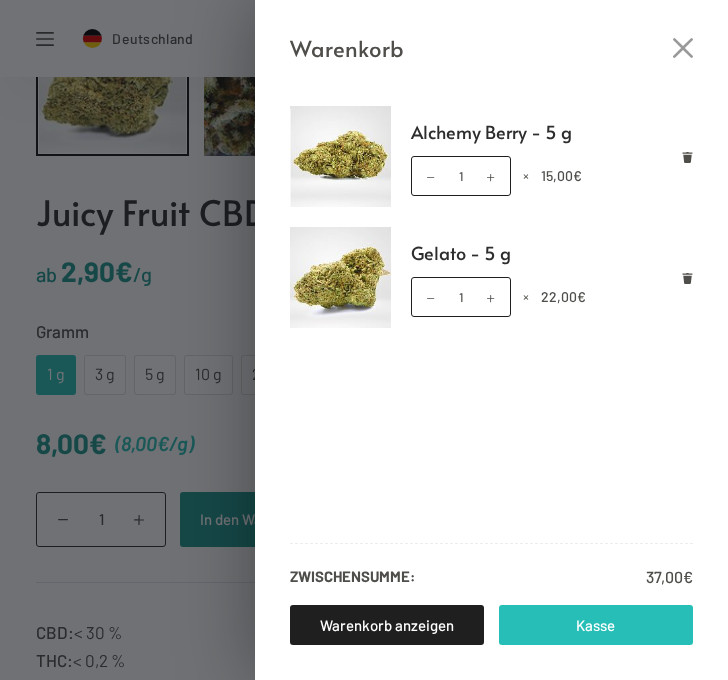 click on "Kasse" at bounding box center [596, 625] 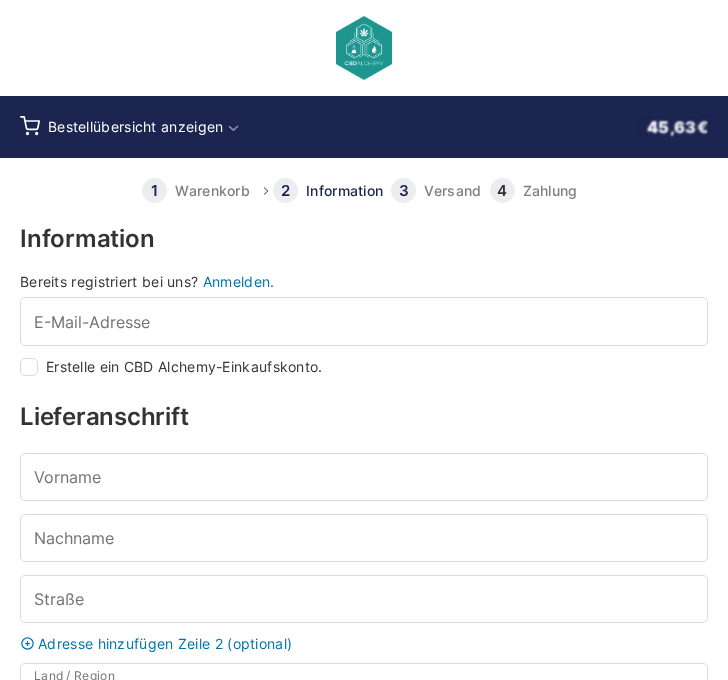 select on "DE-BE" 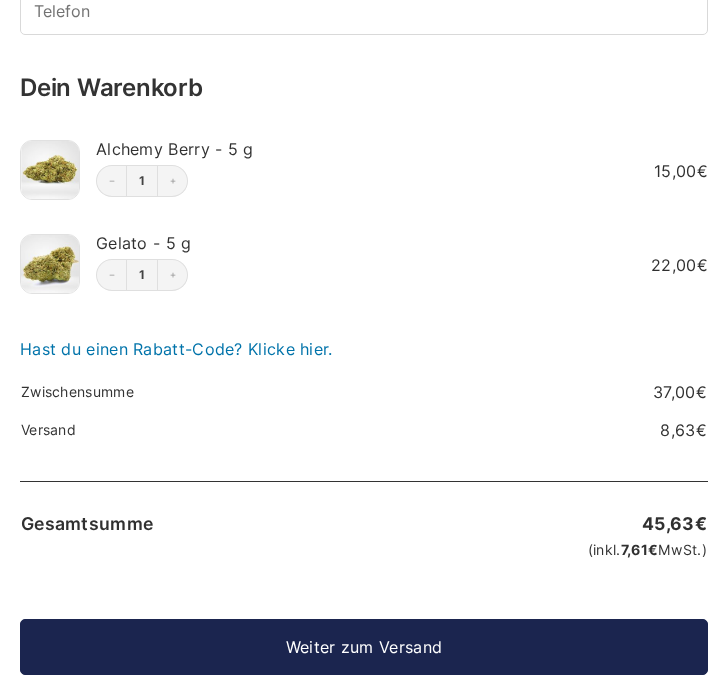 scroll, scrollTop: 852, scrollLeft: 0, axis: vertical 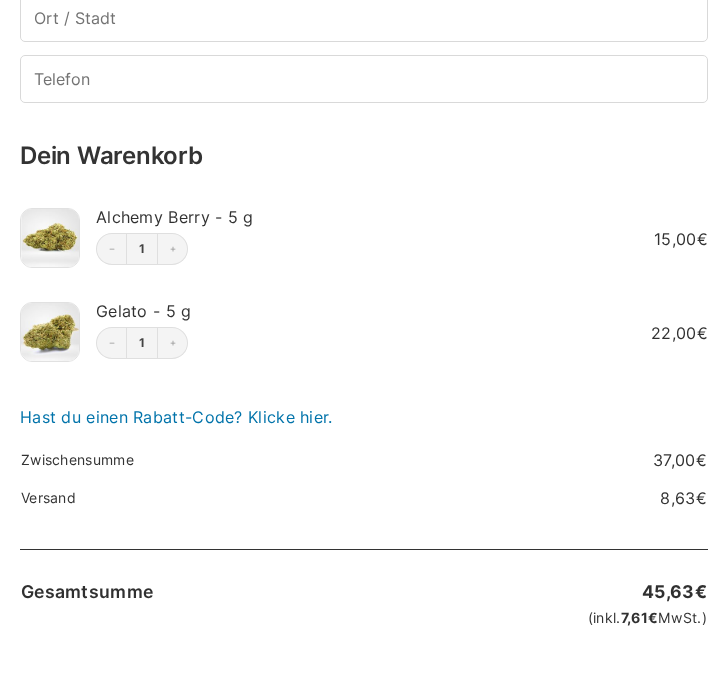 click at bounding box center [50, 238] 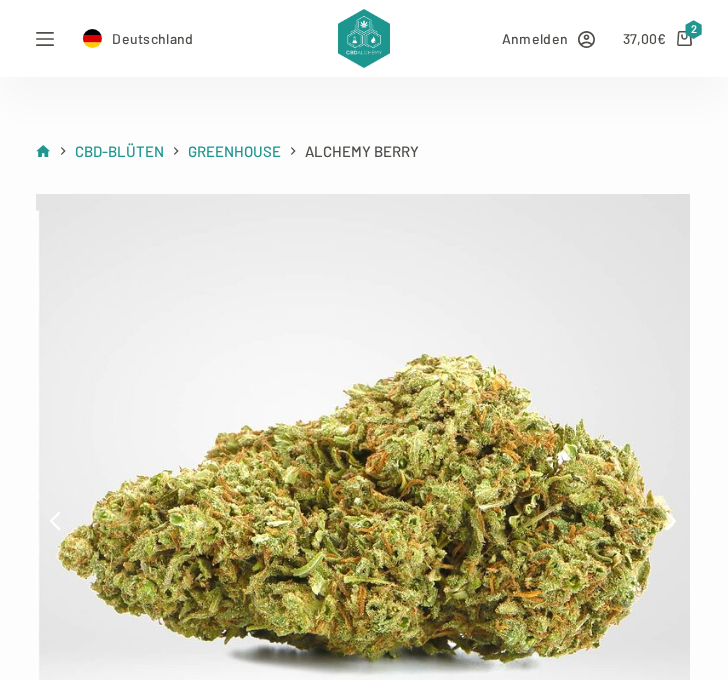 scroll, scrollTop: 0, scrollLeft: 0, axis: both 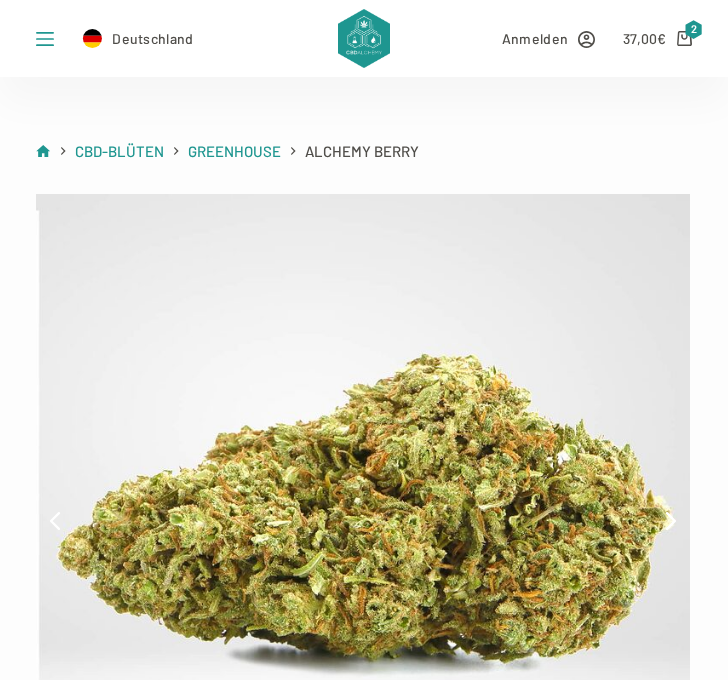 click 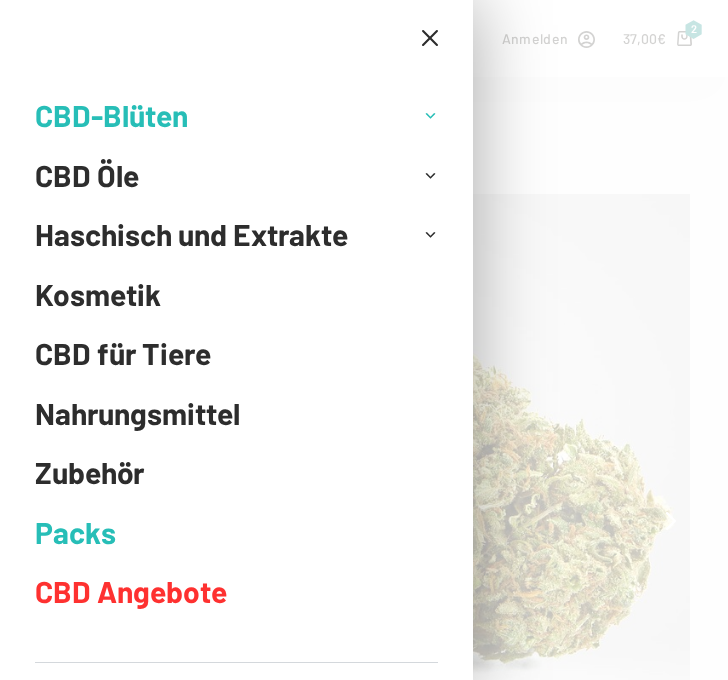 click on "CBD-Blüten" at bounding box center (221, 116) 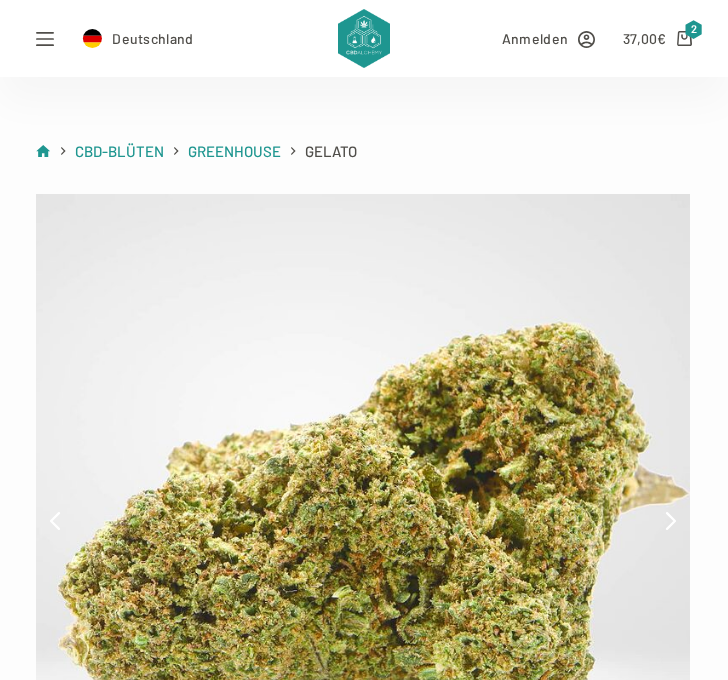 scroll, scrollTop: 0, scrollLeft: 0, axis: both 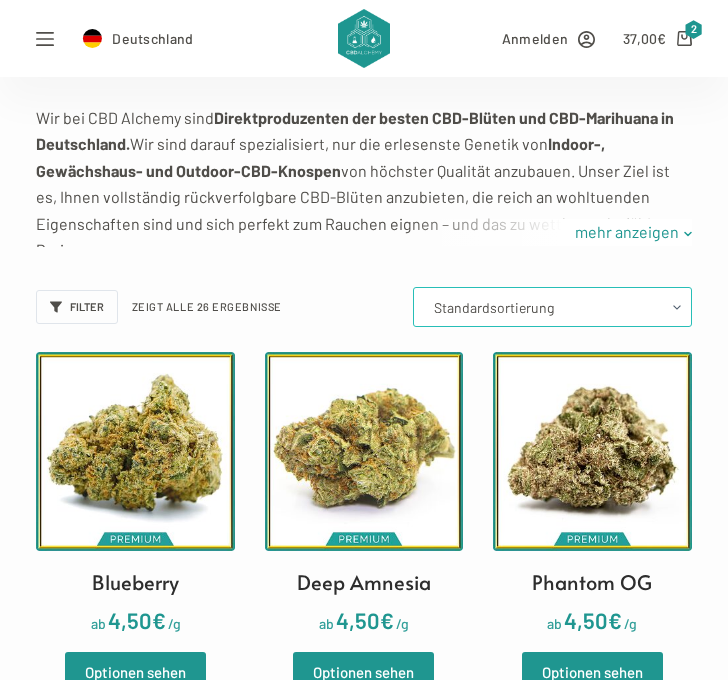 click on "Standardsortierung
Nach Beliebtheit sortiert
Sortieren nach neuesten
Nach Preis sortiert: niedrig nach hoch
Nach Preis sortiert: hoch nach niedrig" at bounding box center (552, 307) 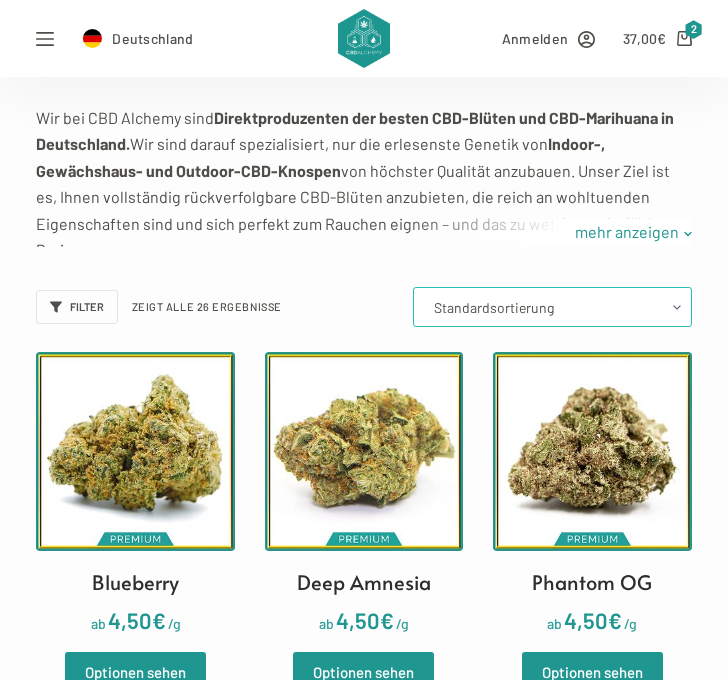 select on "popularity" 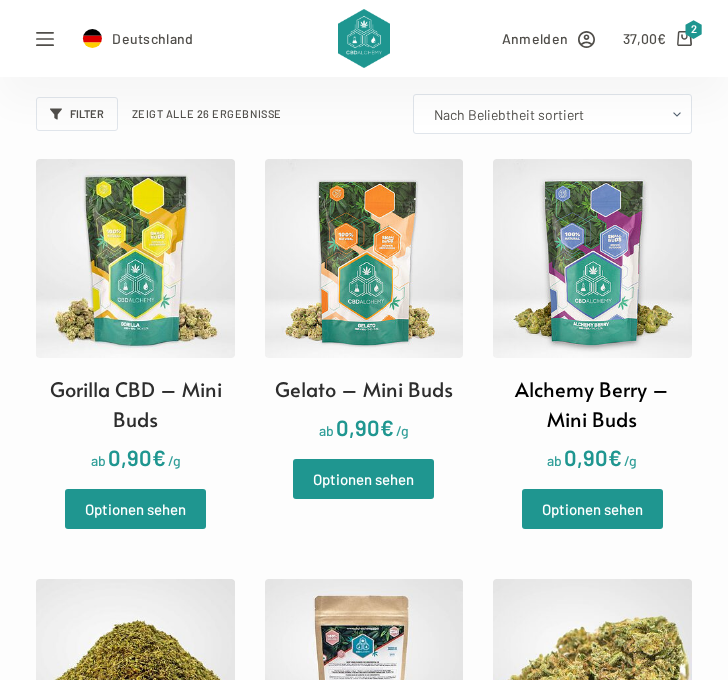 scroll, scrollTop: 188, scrollLeft: 0, axis: vertical 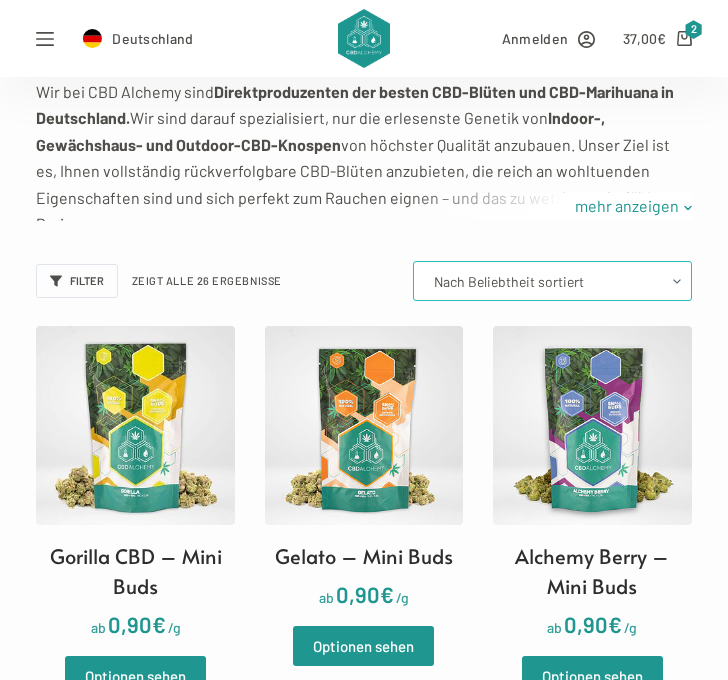 click on "Standardsortierung
Nach Beliebtheit sortiert
Sortieren nach neuesten
Nach Preis sortiert: niedrig nach hoch
Nach Preis sortiert: hoch nach niedrig" at bounding box center [552, 281] 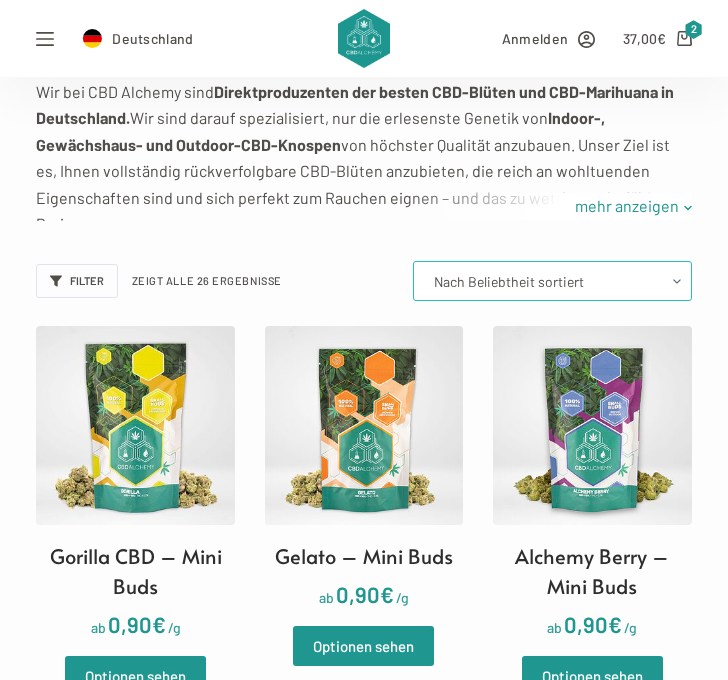 select on "price" 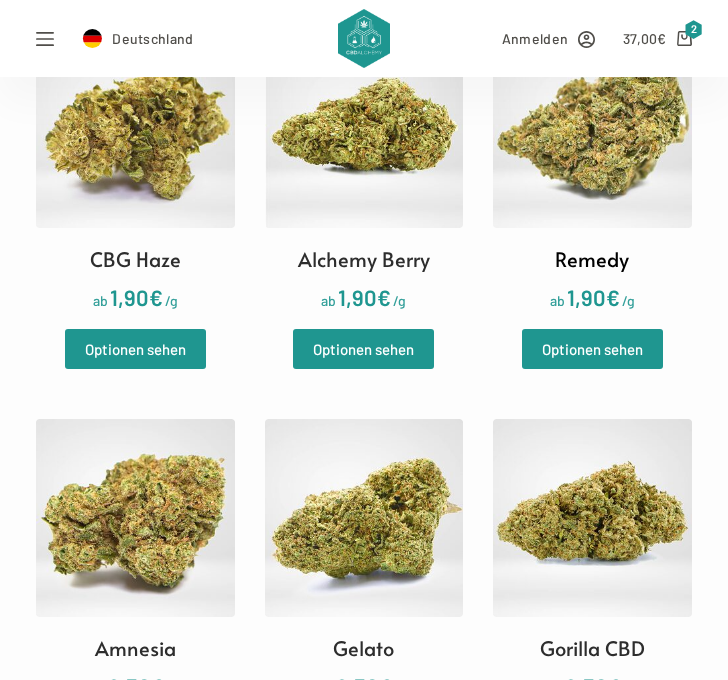 scroll, scrollTop: 526, scrollLeft: 0, axis: vertical 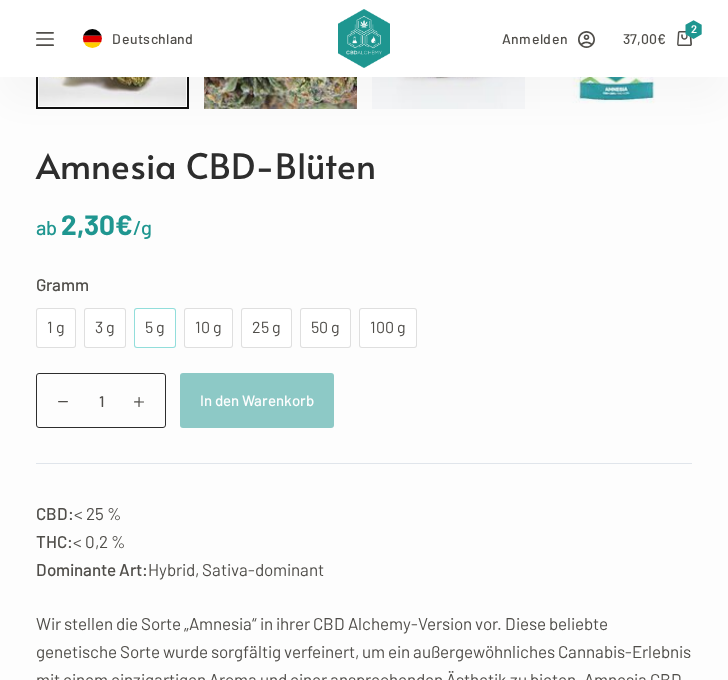 click on "5 g" 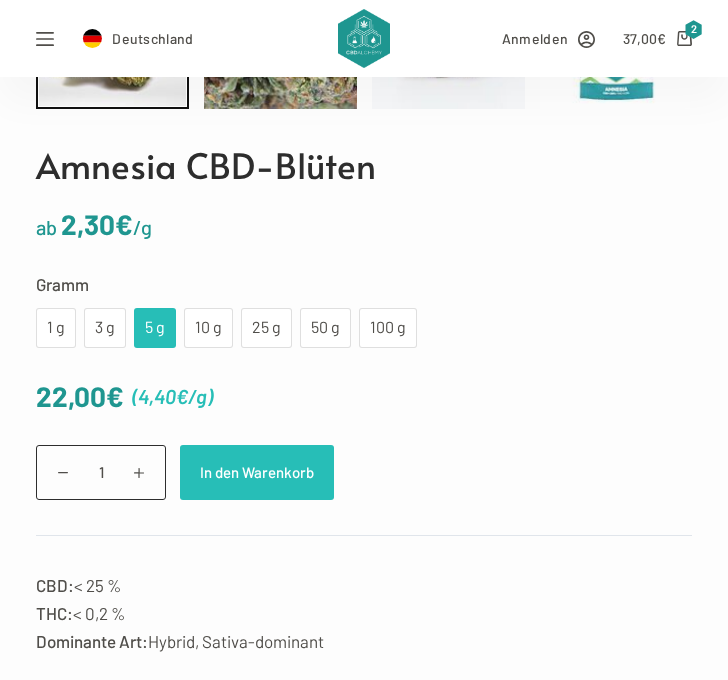 click on "In den Warenkorb" 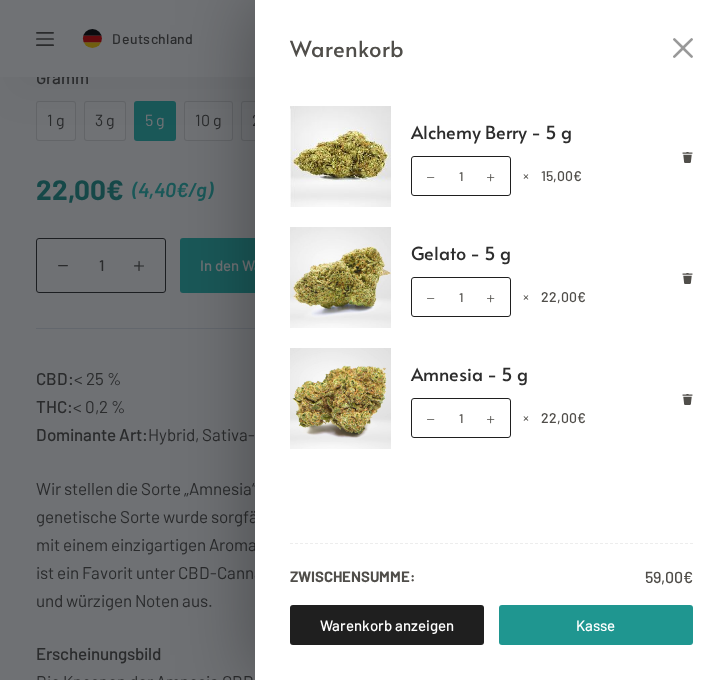 scroll, scrollTop: 1130, scrollLeft: 0, axis: vertical 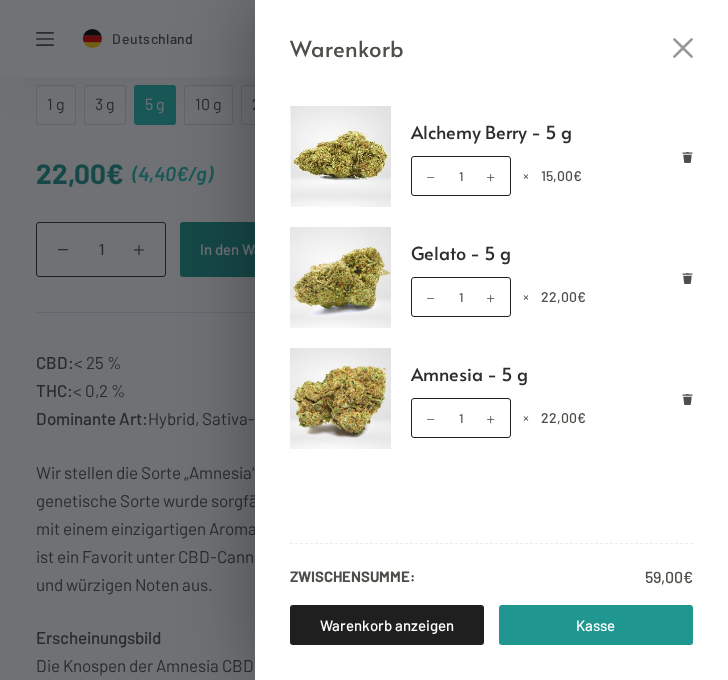 click on "Warenkorb
Alchemy Berry - 5 g
Alchemy Berry - 5 g Menge
1
× 15,00  €
Gelato - 5 g
Gelato - 5 g Menge
1
× 22,00  €
Amnesia - 5 g
Amnesia - 5 g Menge
1
× 22,00  €
Zwischensumme:   59,00  €
Warenkorb anzeigen Kasse" at bounding box center (364, 340) 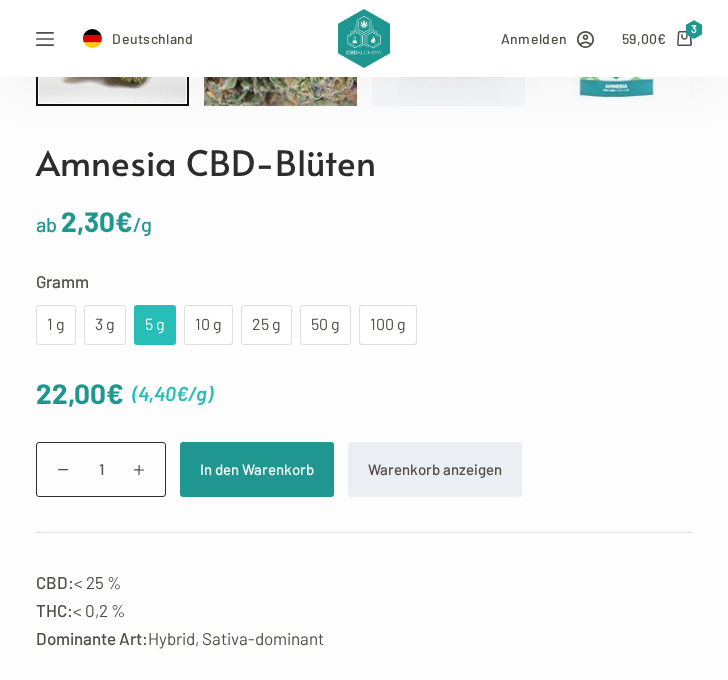 scroll, scrollTop: 736, scrollLeft: 0, axis: vertical 